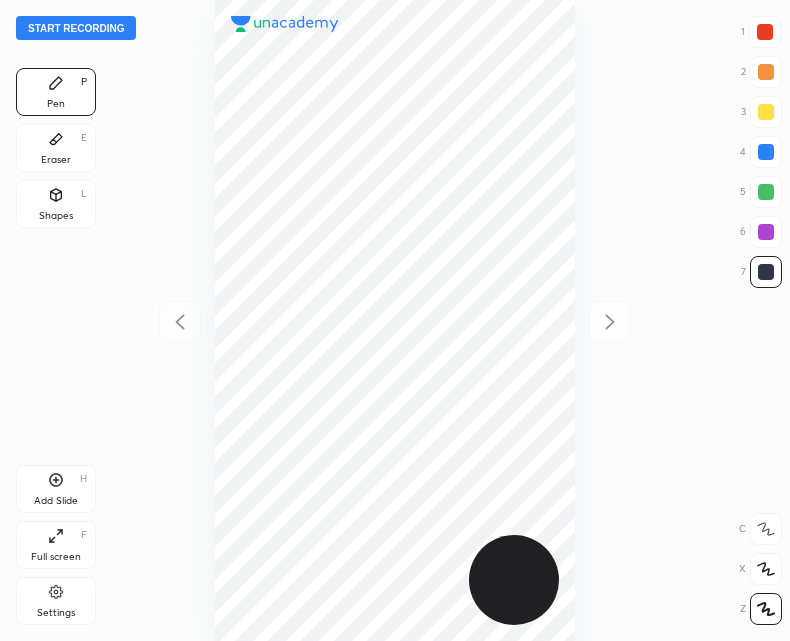 scroll, scrollTop: 0, scrollLeft: 0, axis: both 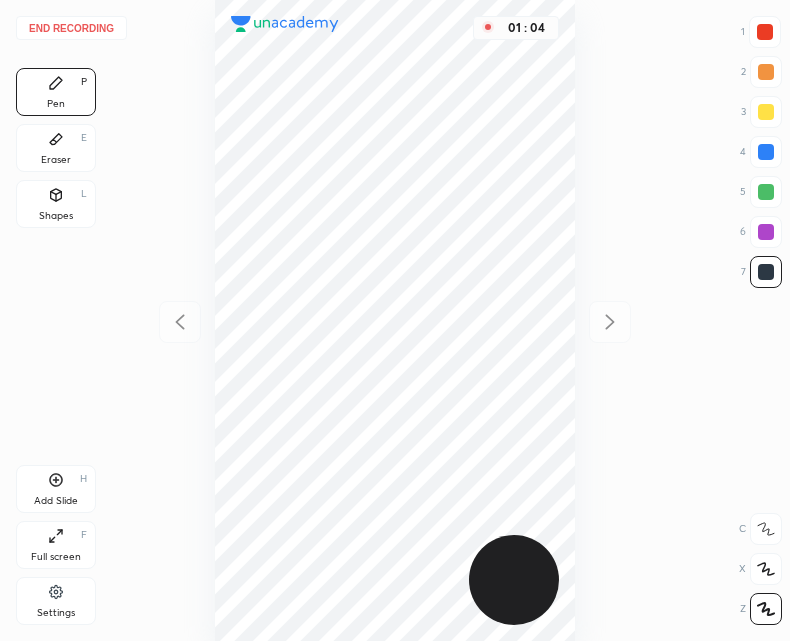click on "Add Slide H" at bounding box center (56, 489) 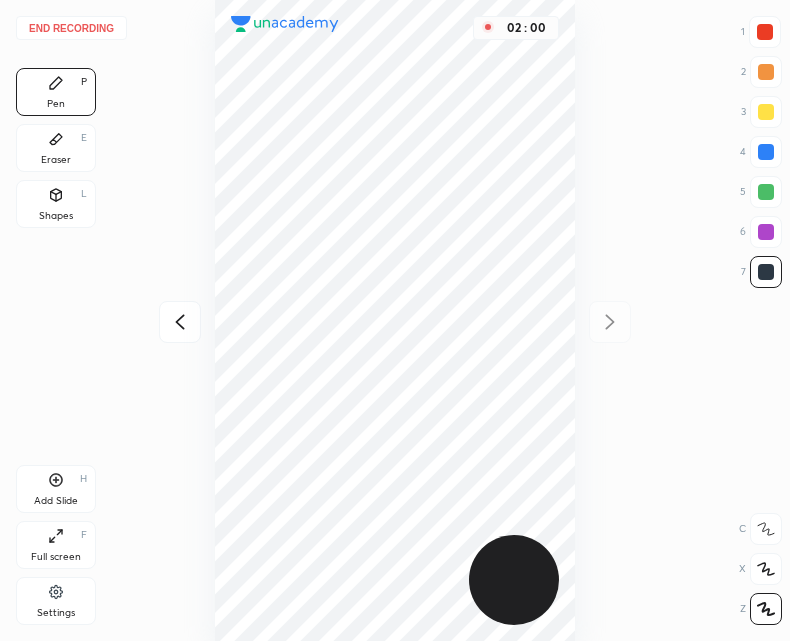 click 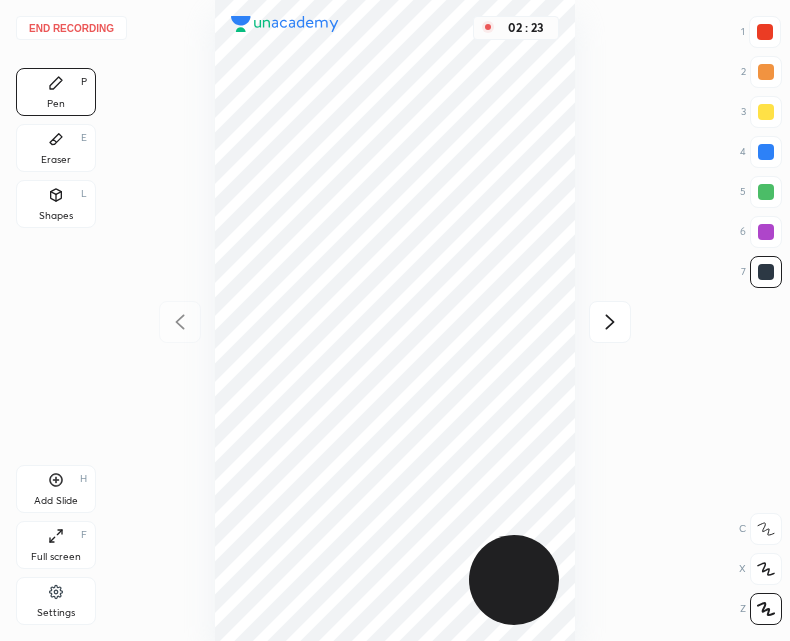 click 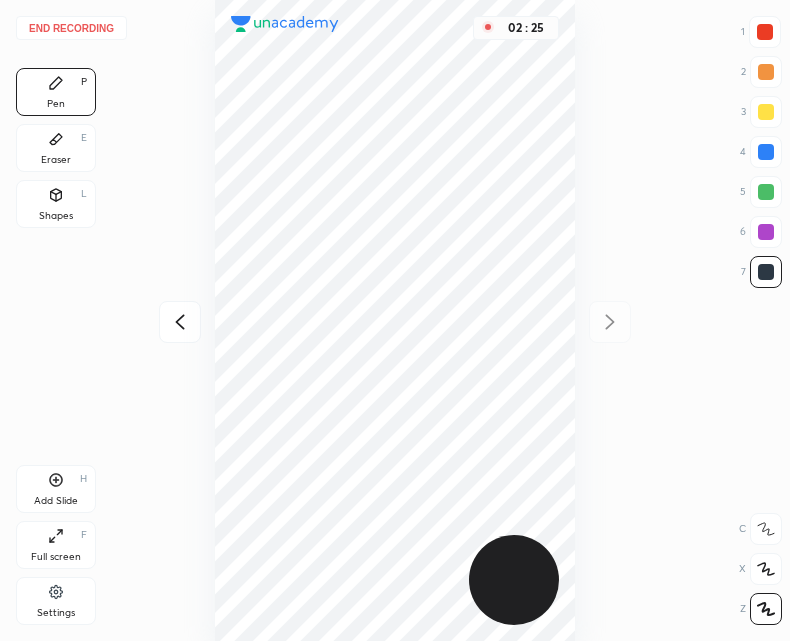 click on "End recording 1 2 3 4 5 6 7 R O A L C X Z   Erase all C X Z Pen P Eraser E Shapes L Add Slide H Full screen F Settings [TIME]" at bounding box center (395, 320) 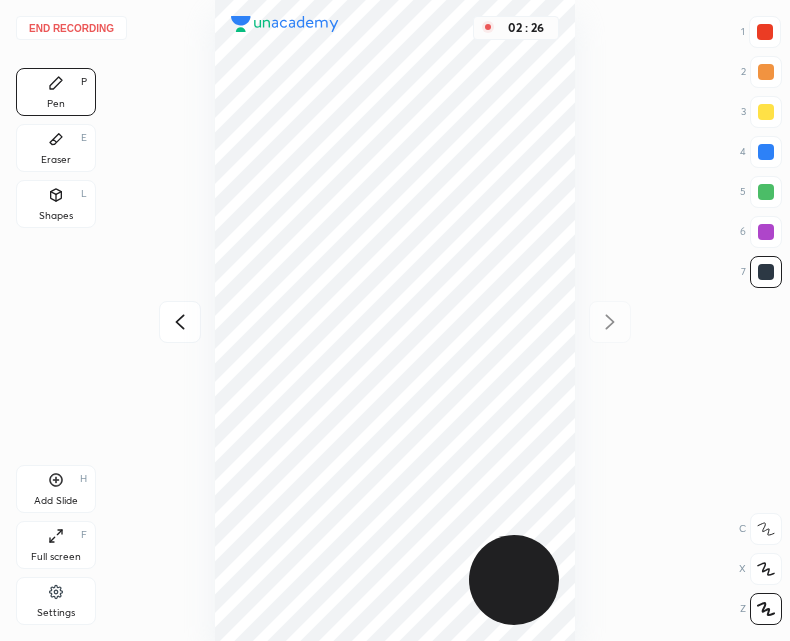 click 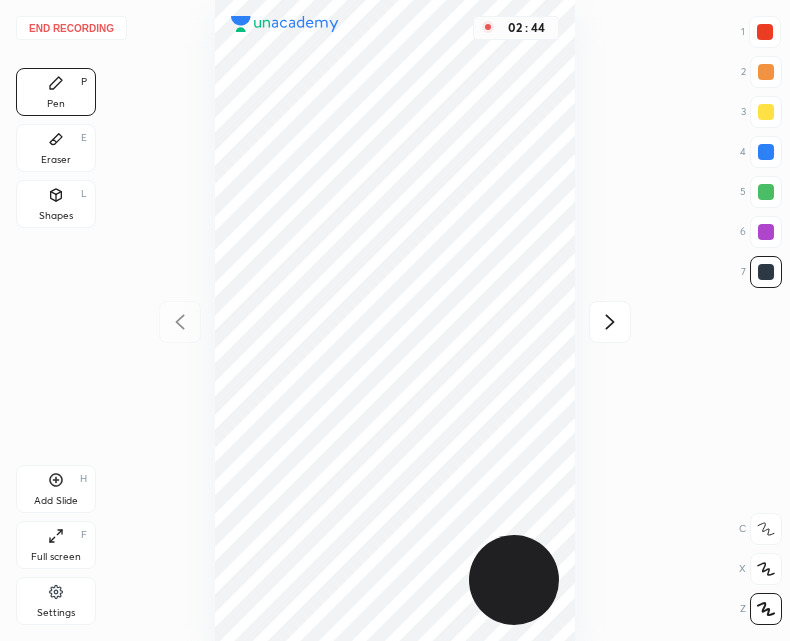 click 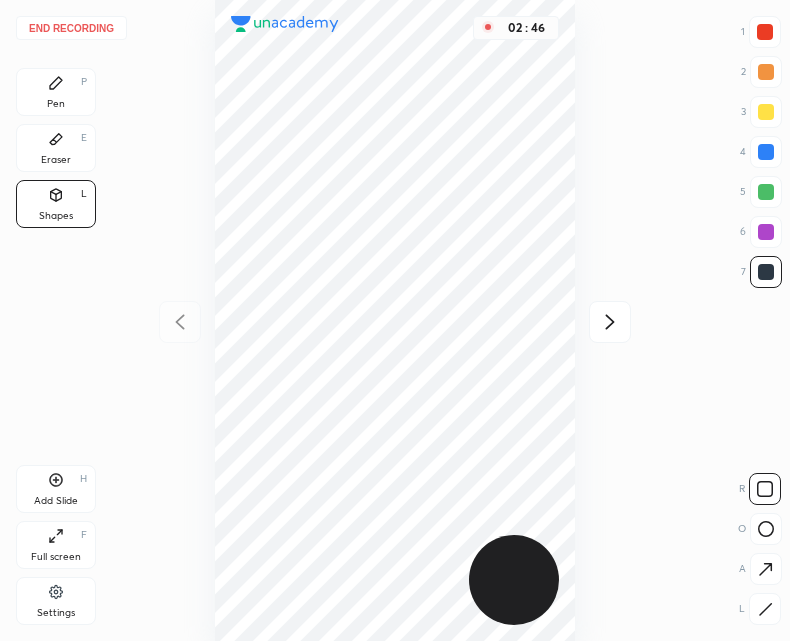 click on "Pen" at bounding box center (56, 104) 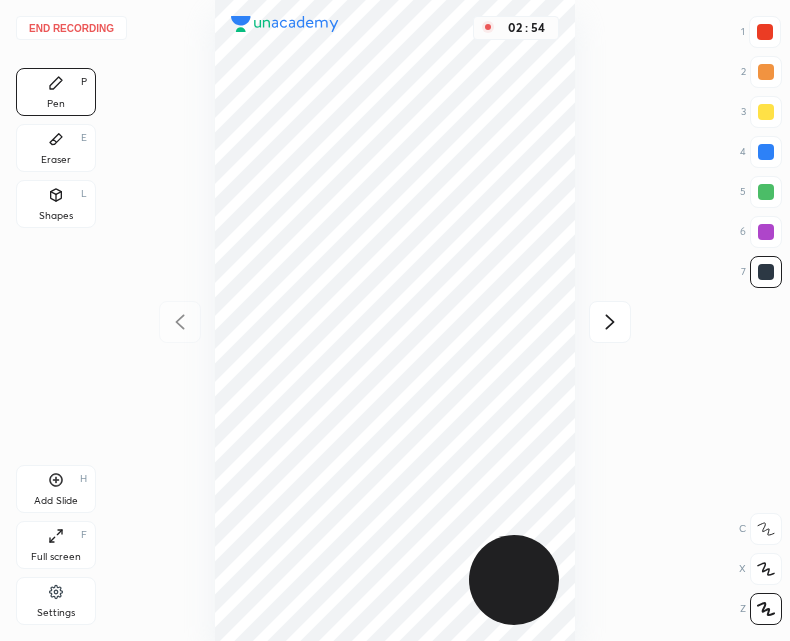 click on "Add Slide H" at bounding box center (56, 489) 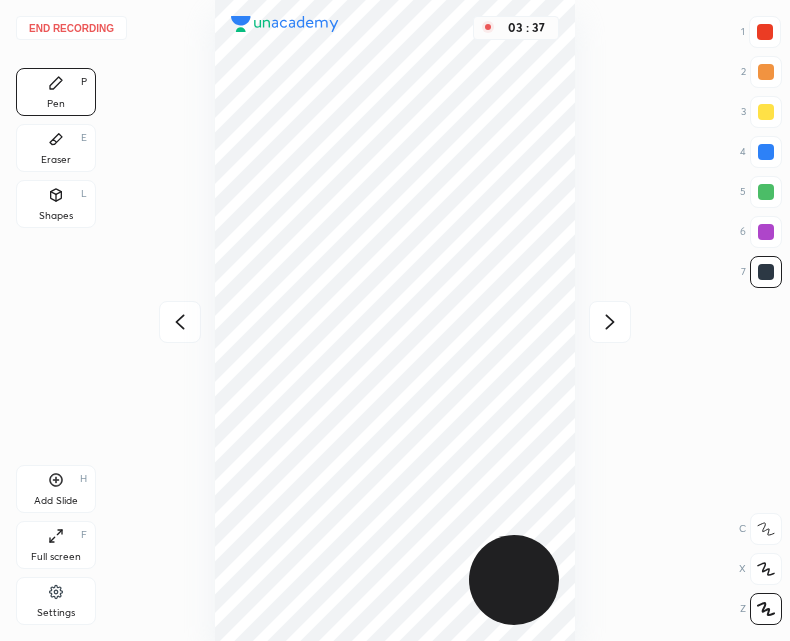 click 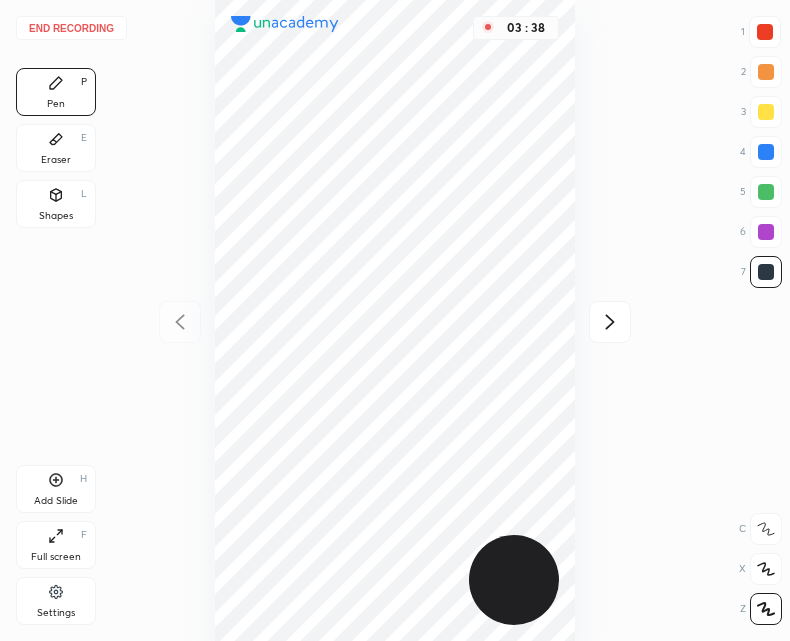 click at bounding box center (610, 322) 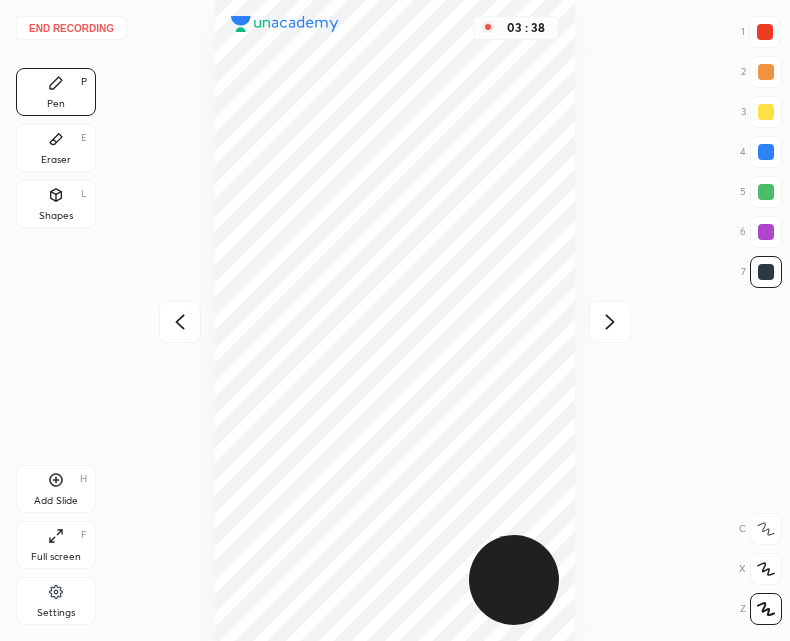 click 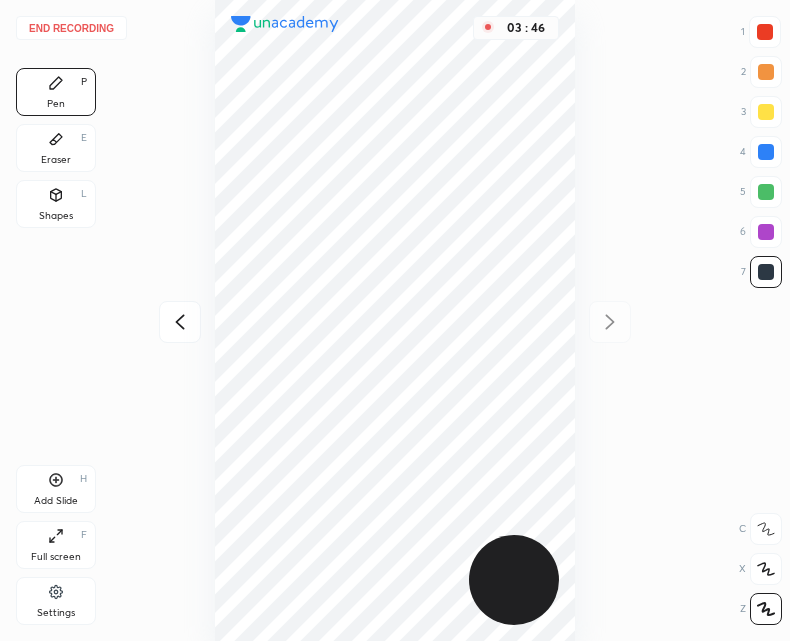 click 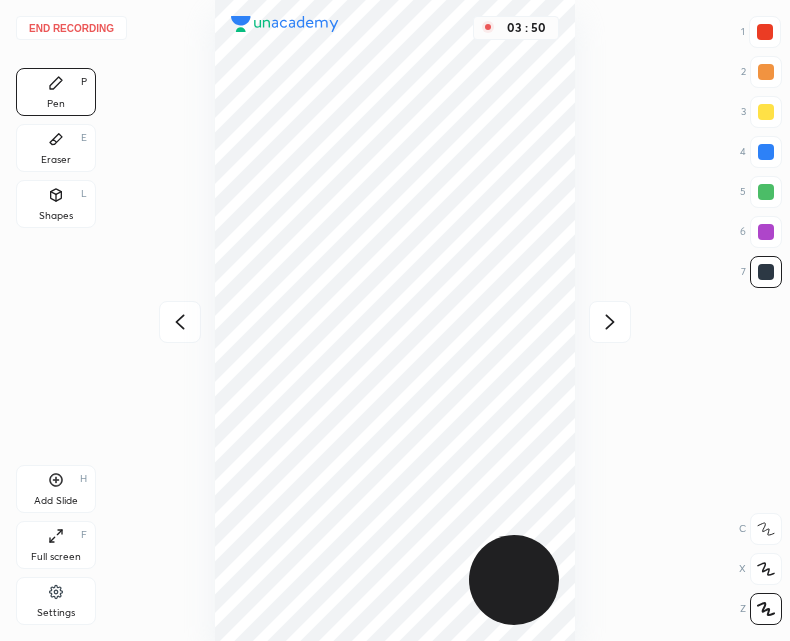 click 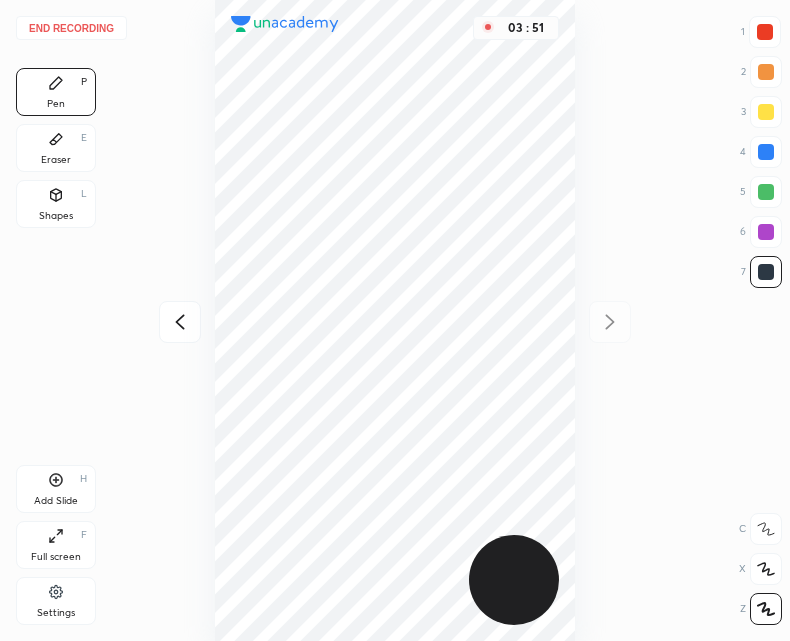 click at bounding box center [180, 322] 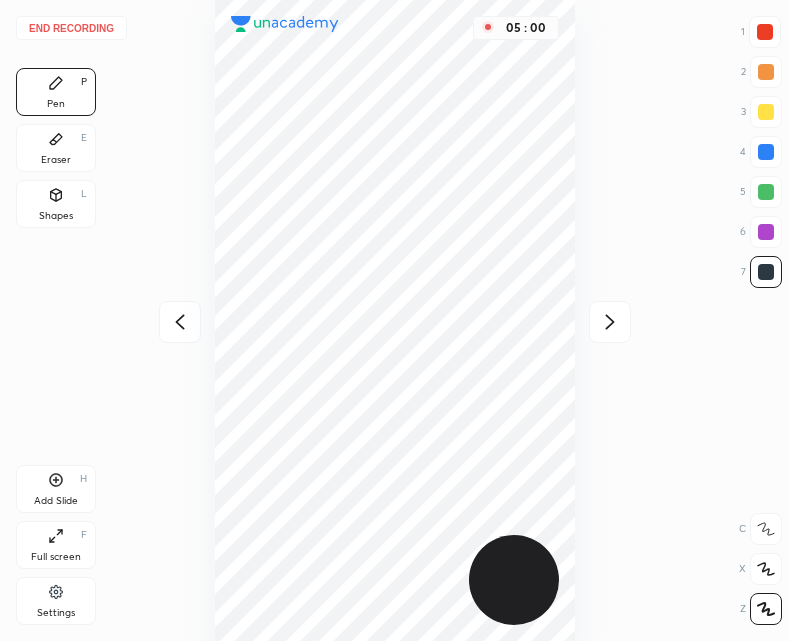 click on "Add Slide H" at bounding box center [56, 489] 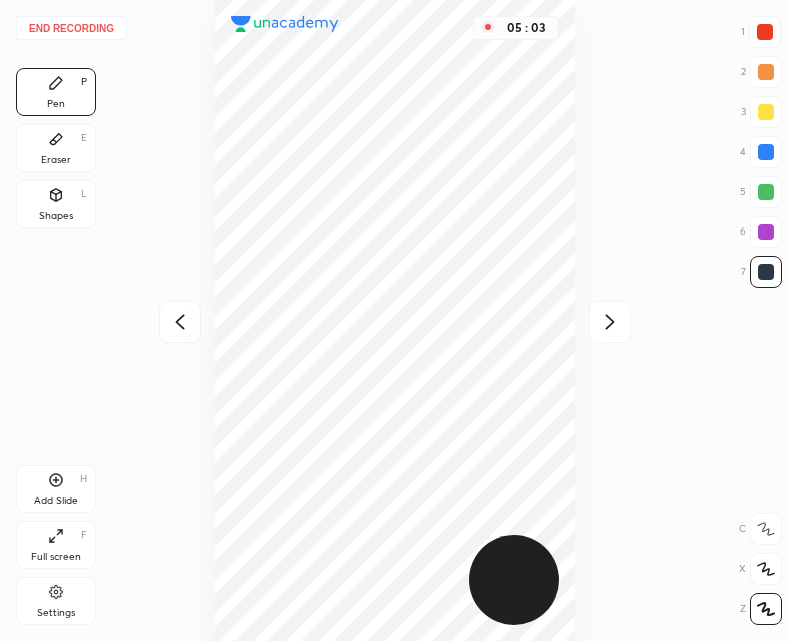 click 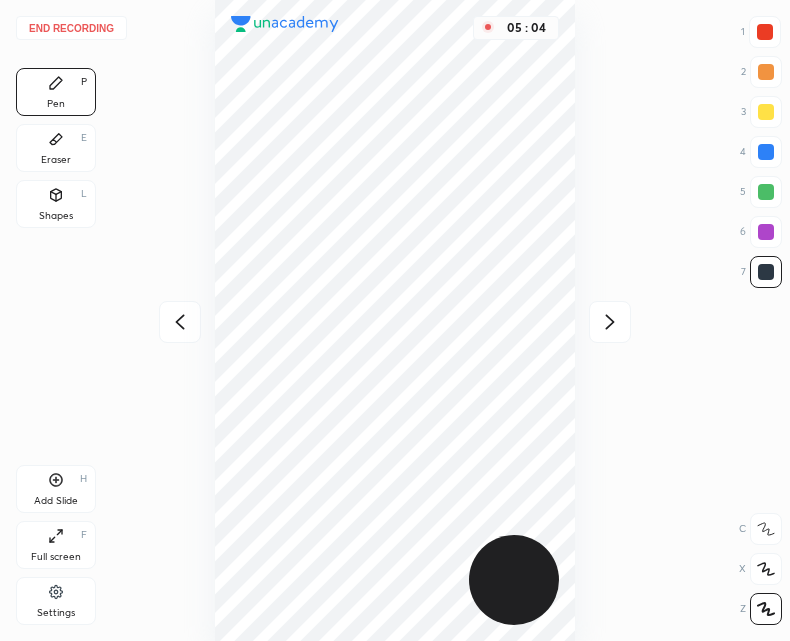 click 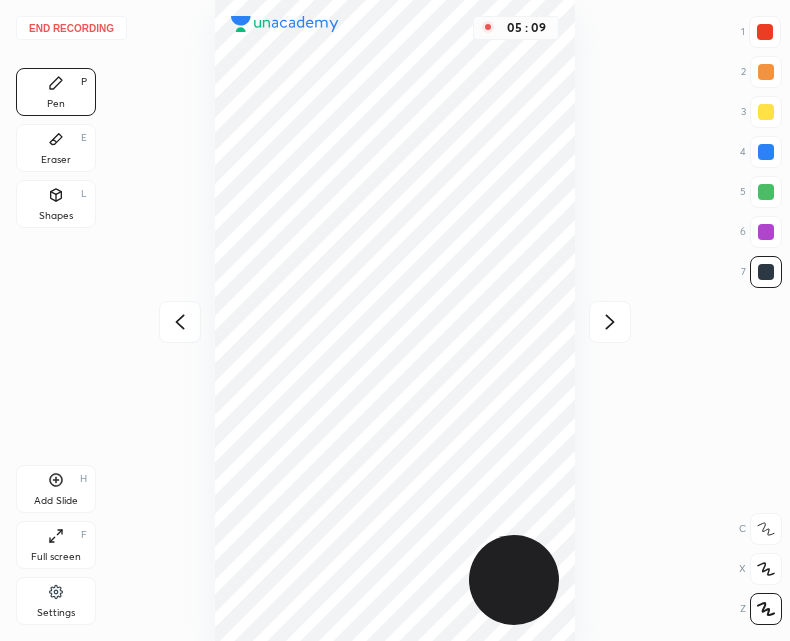 click 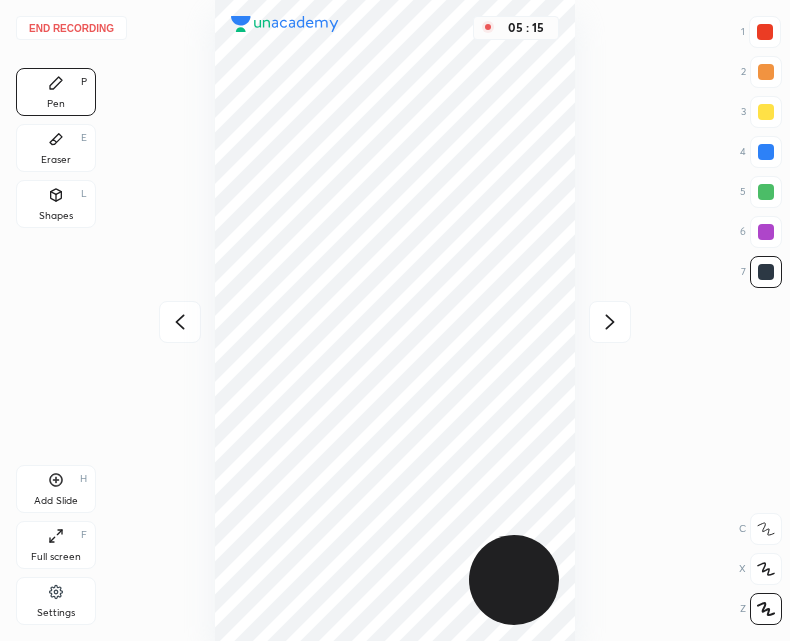 click 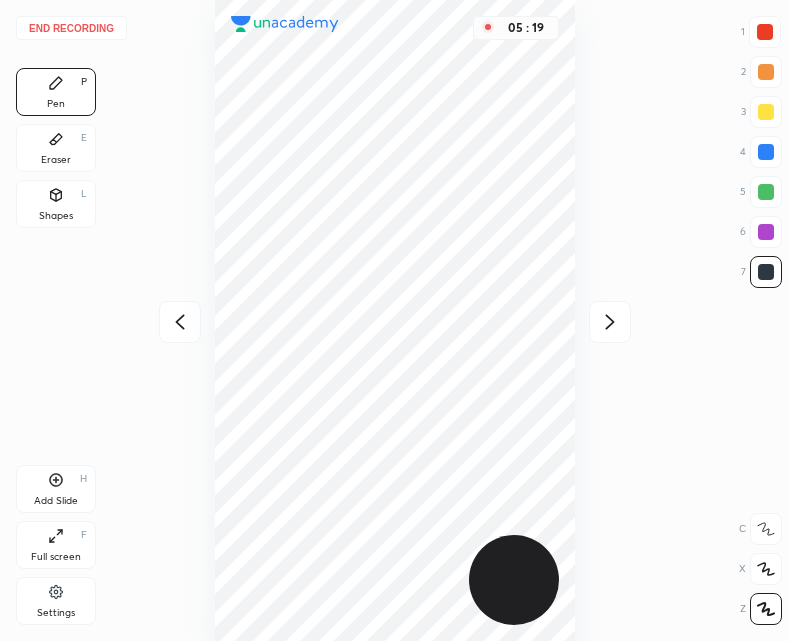 click 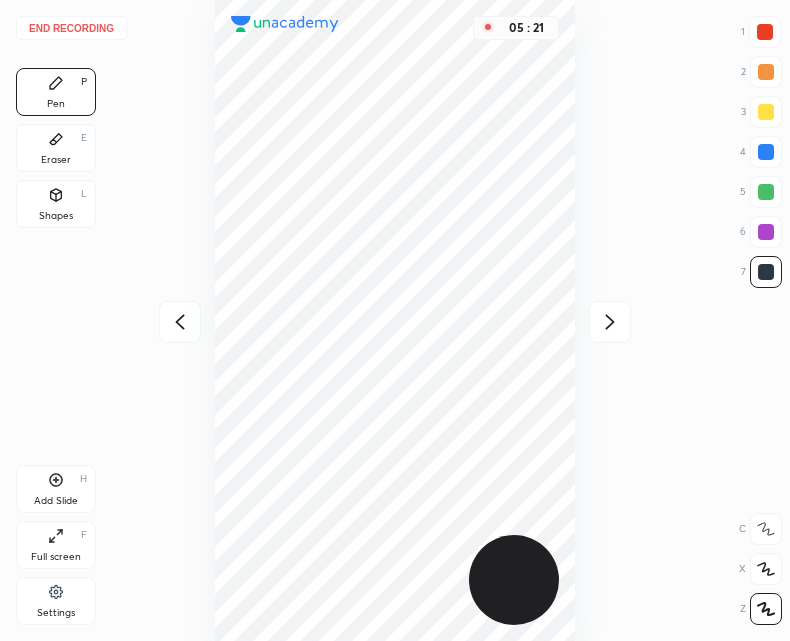 click 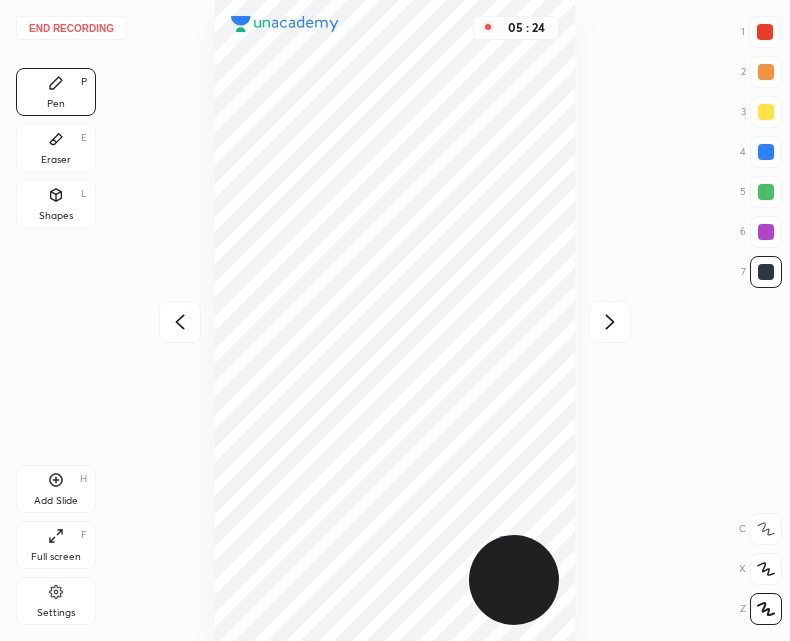 click 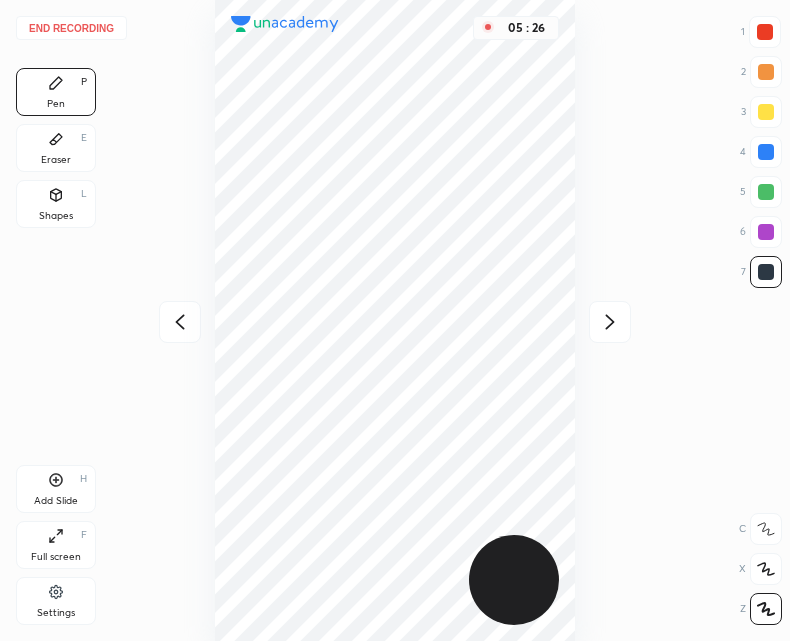 click 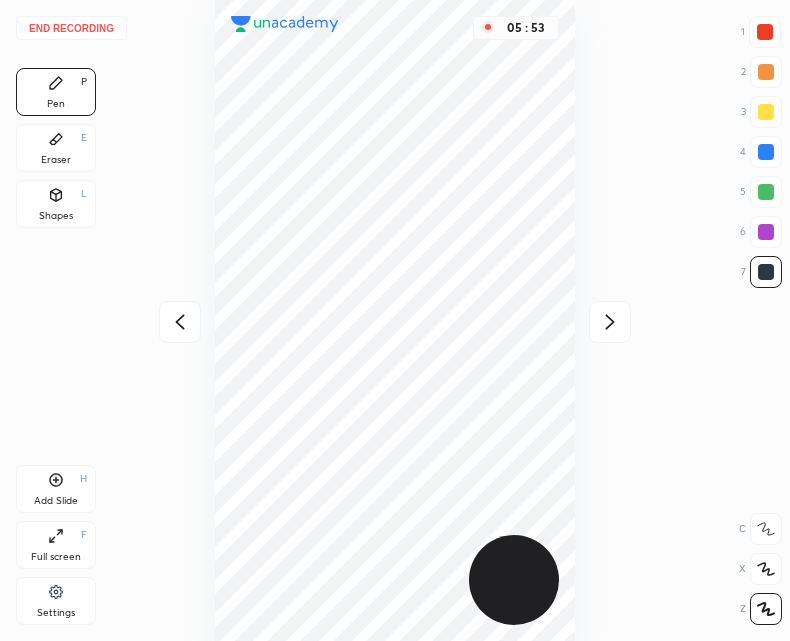 click at bounding box center (180, 322) 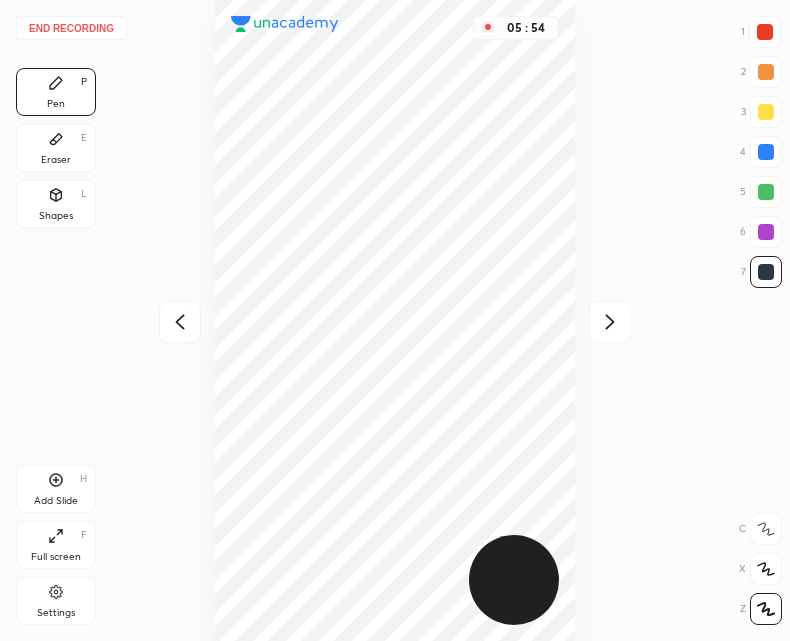 click on "End recording 1 2 3 4 5 6 7 R O A L C X Z   Erase all C X Z Pen P Eraser E Shapes L Add Slide H Full screen F Settings [TIME]" at bounding box center [395, 320] 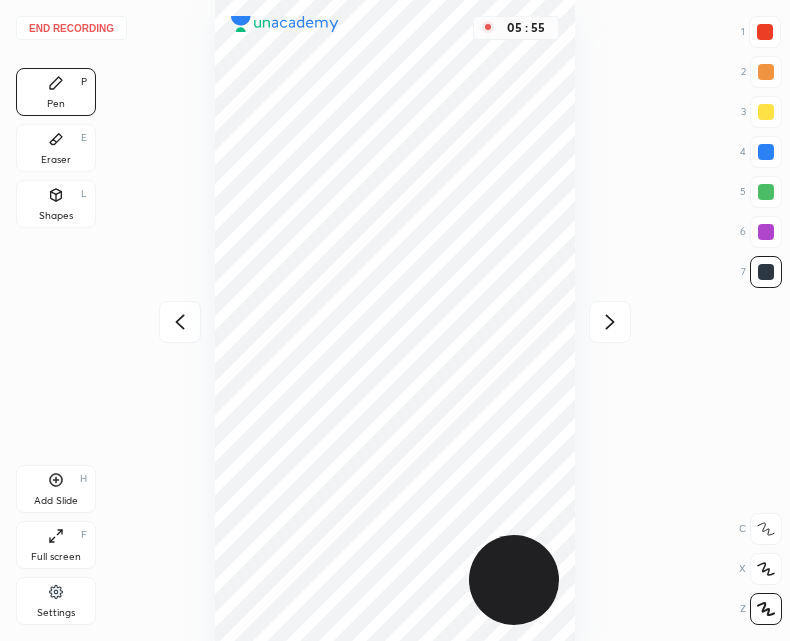 click at bounding box center [180, 322] 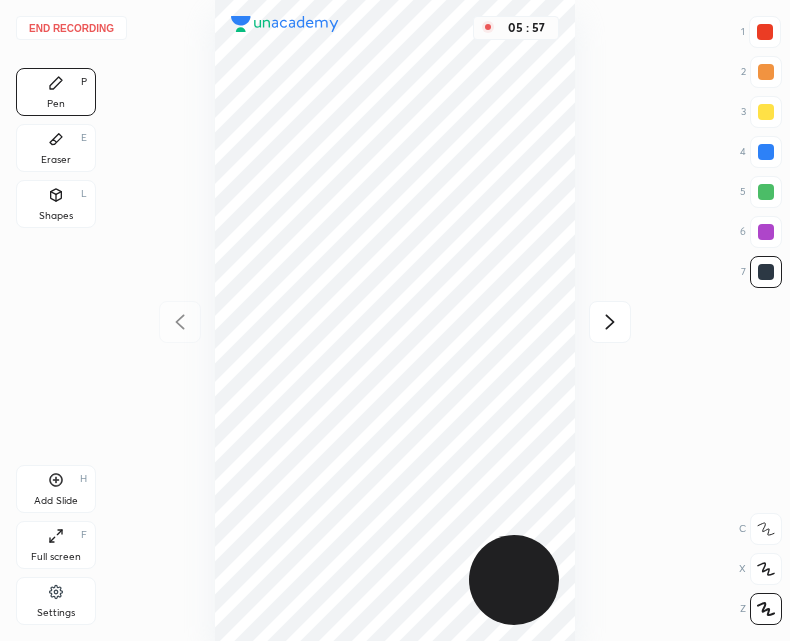 click 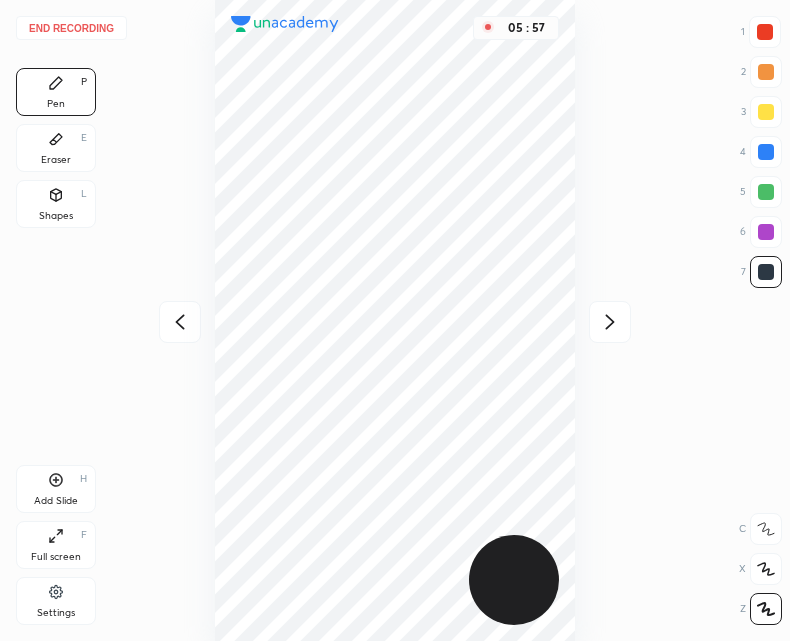 click 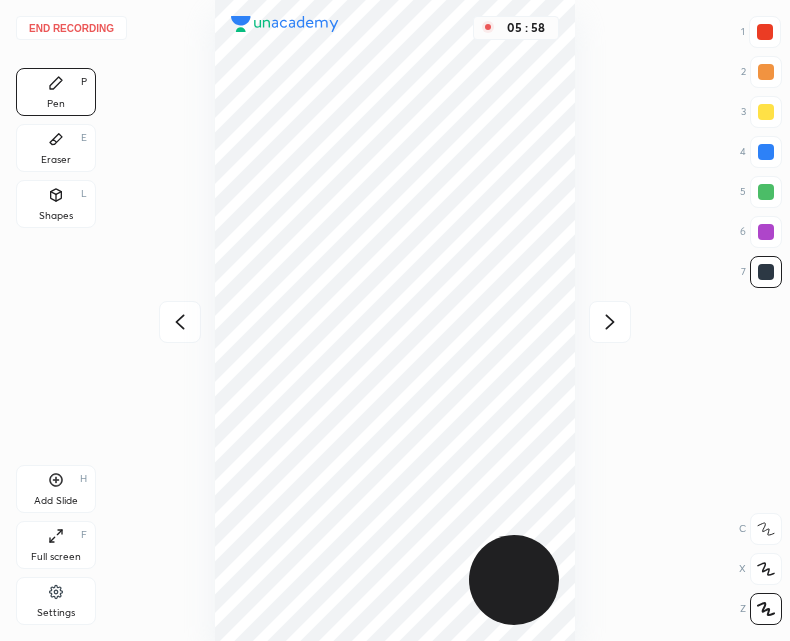 click 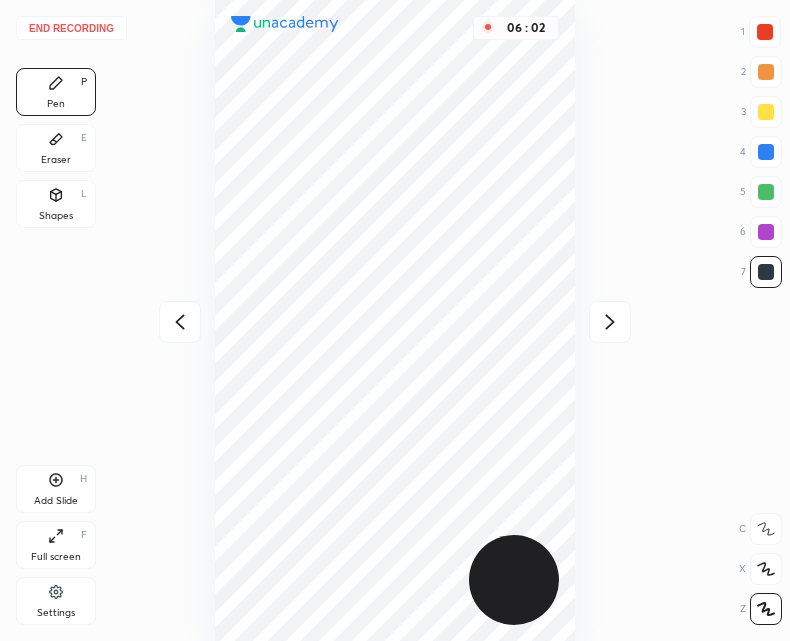 click 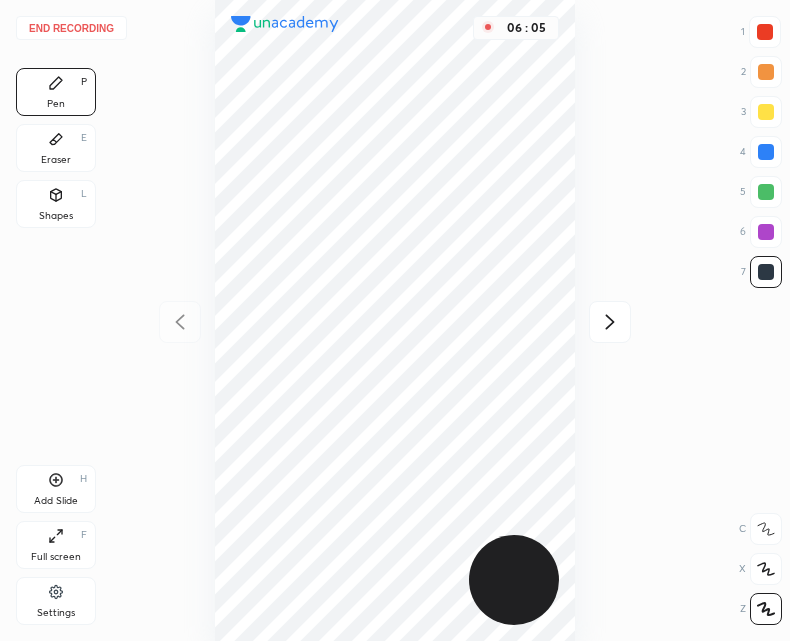 click 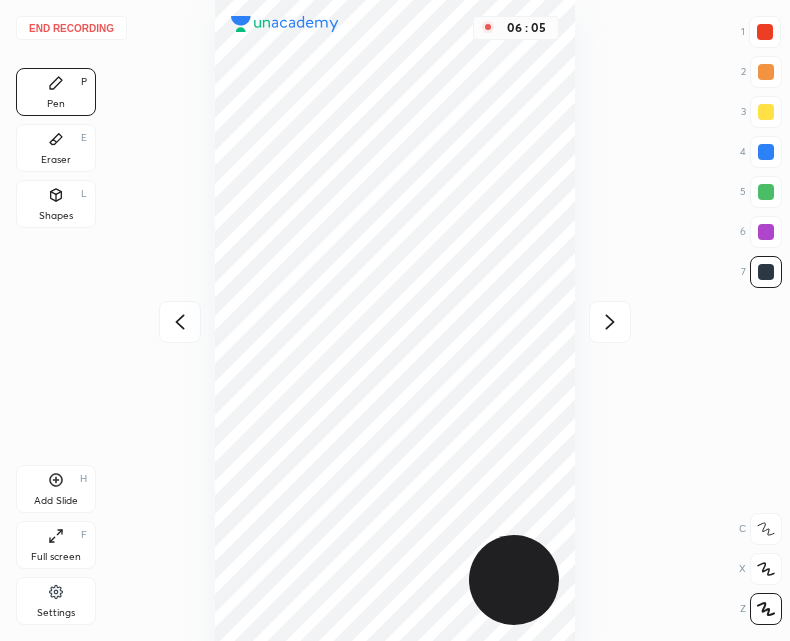 click 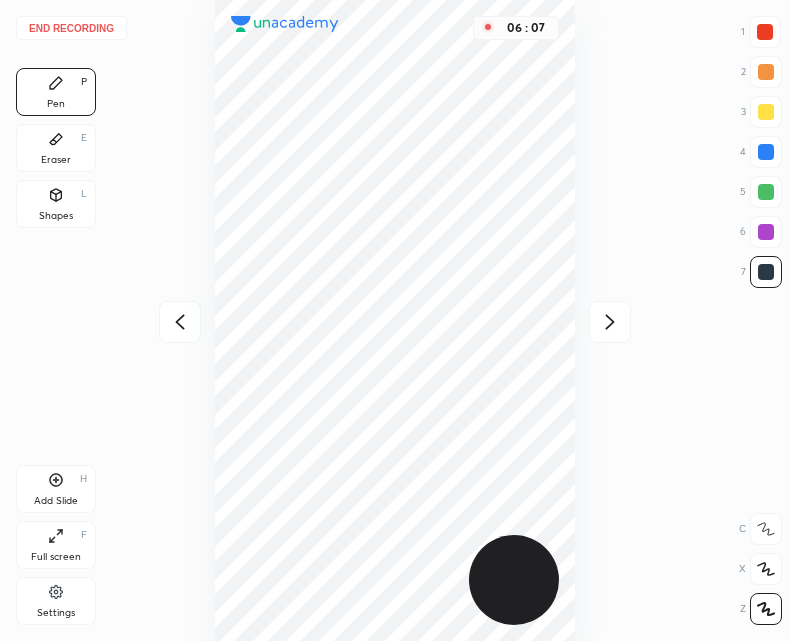click 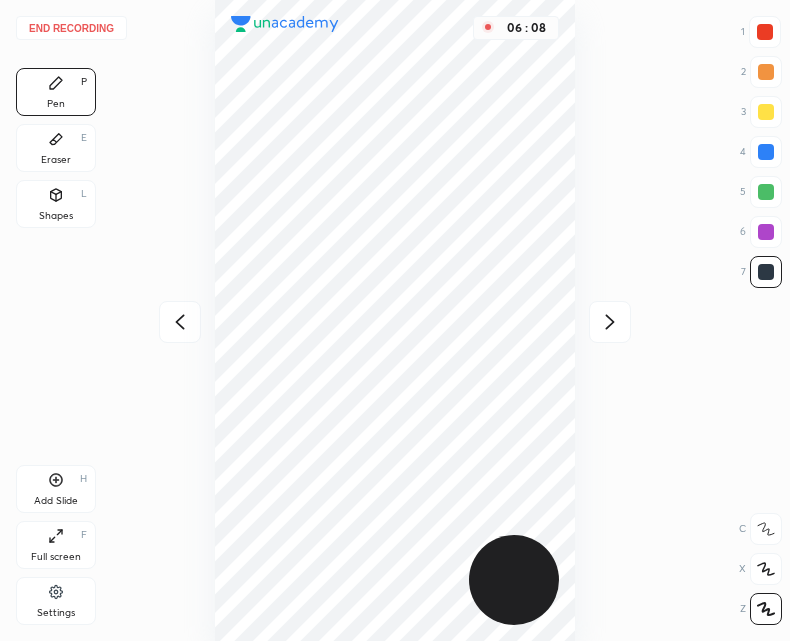 click 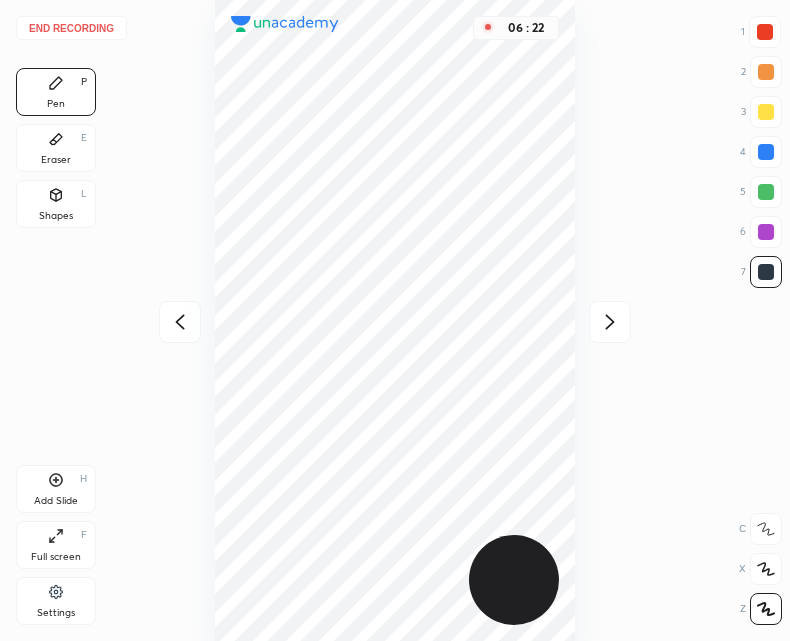 click 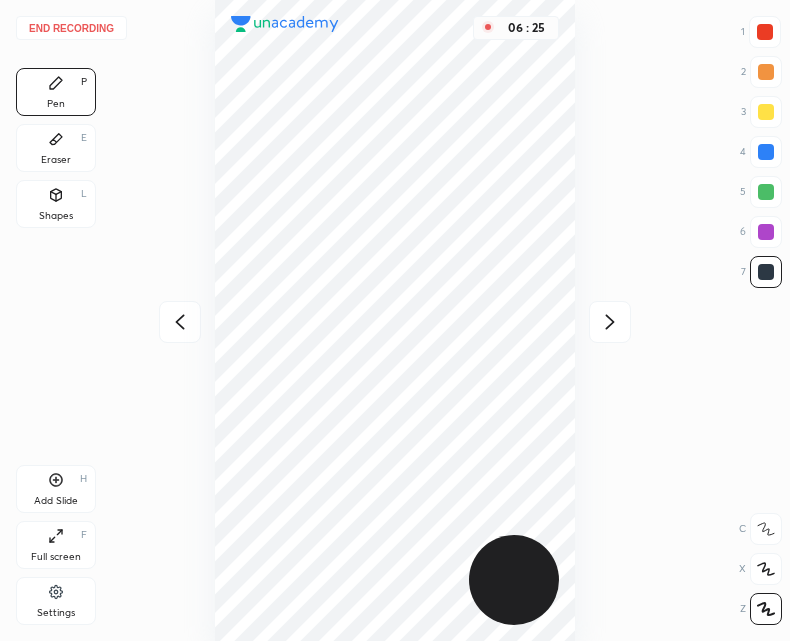 click 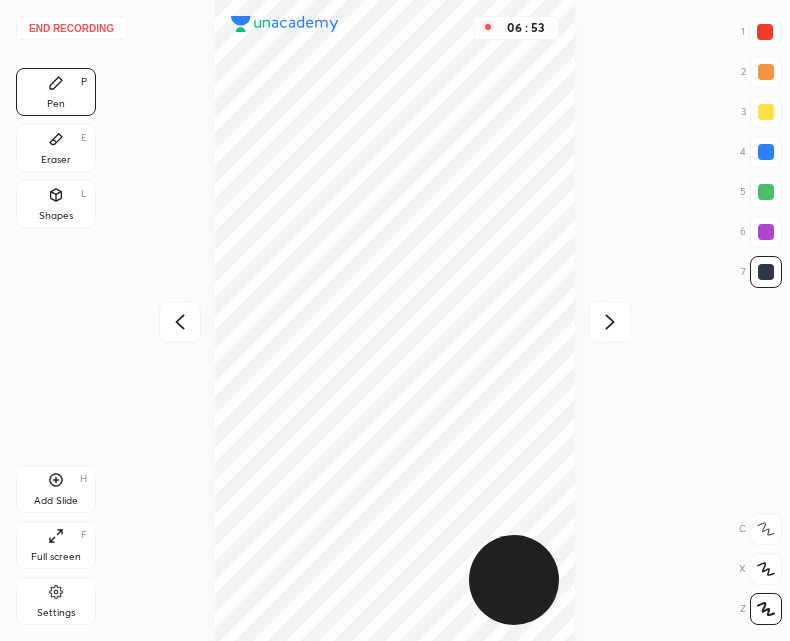click 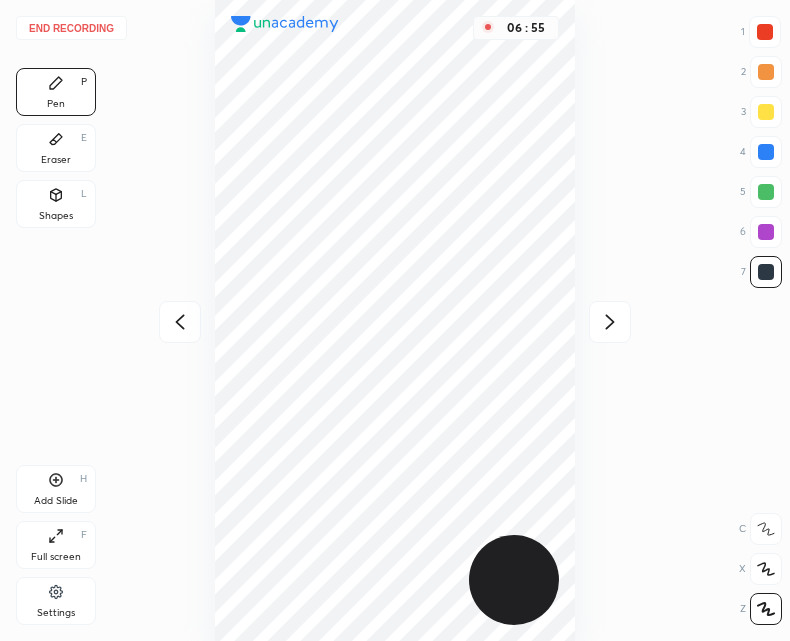 click 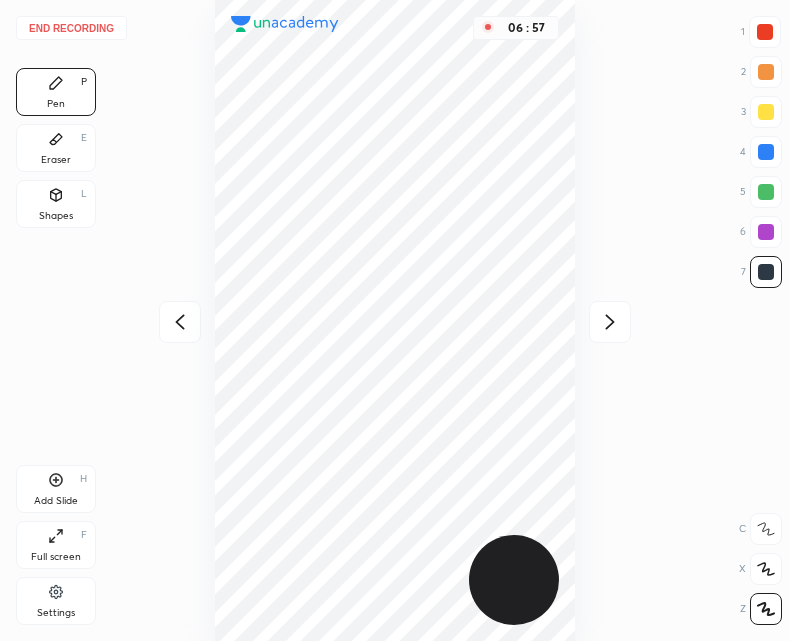 click 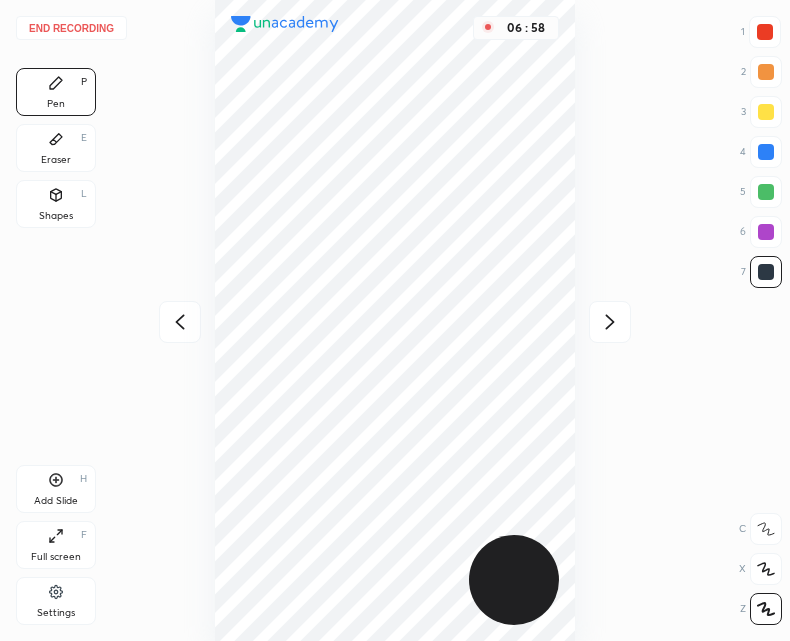 click 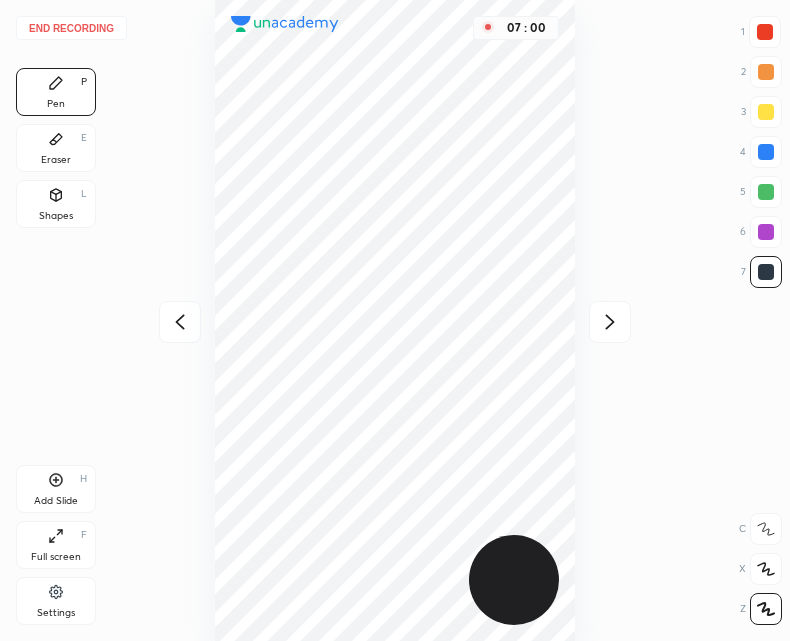 click 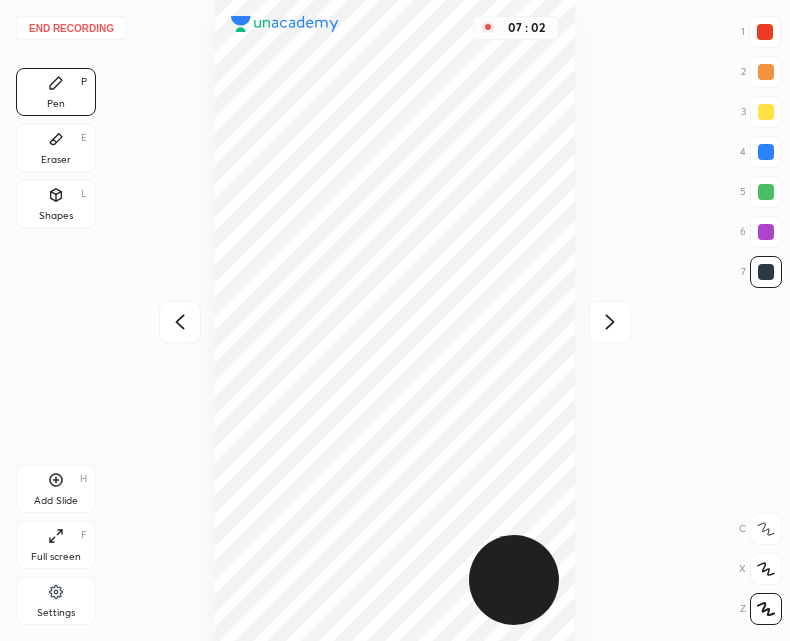 click 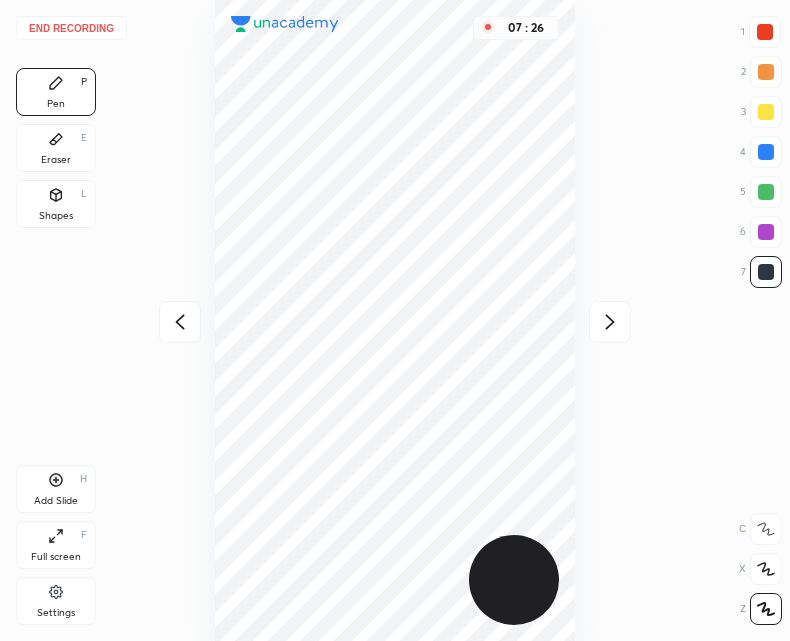 click on "End recording" at bounding box center (71, 28) 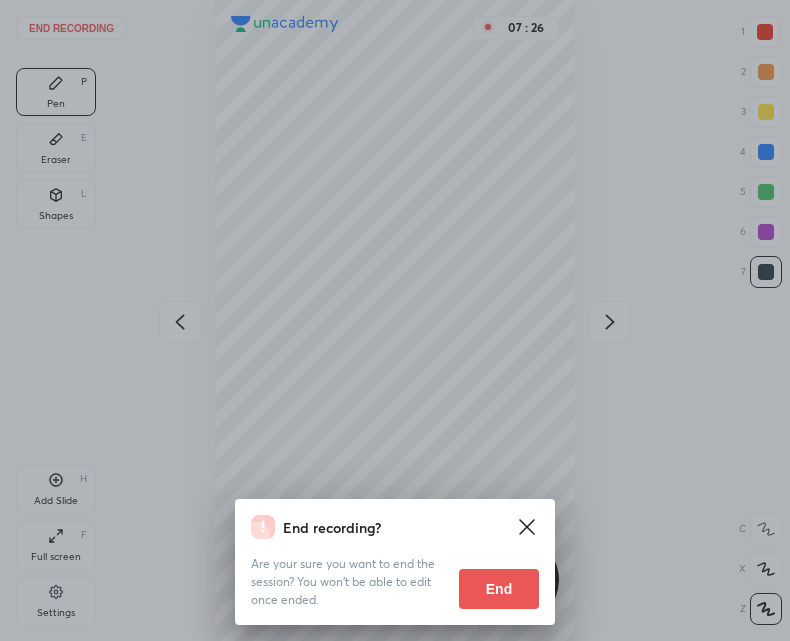 click on "End" at bounding box center [499, 589] 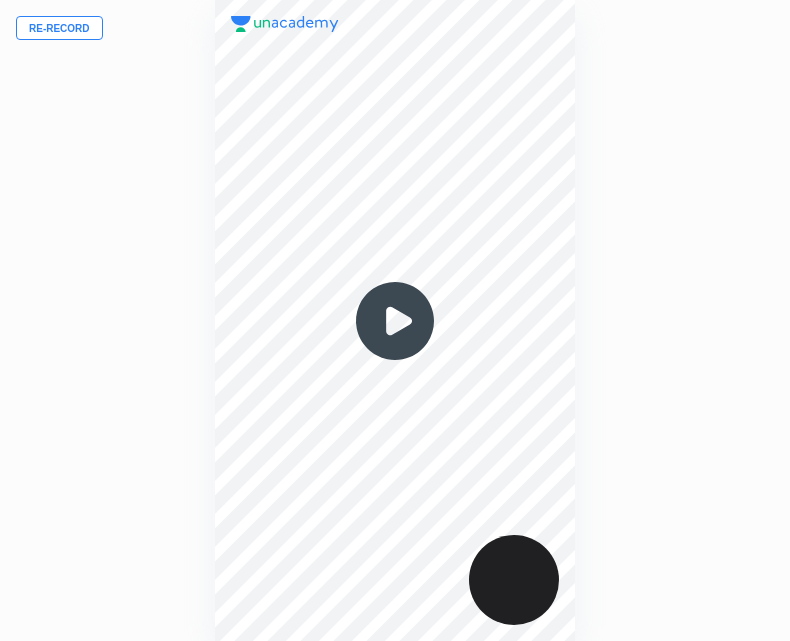 click at bounding box center (395, 321) 